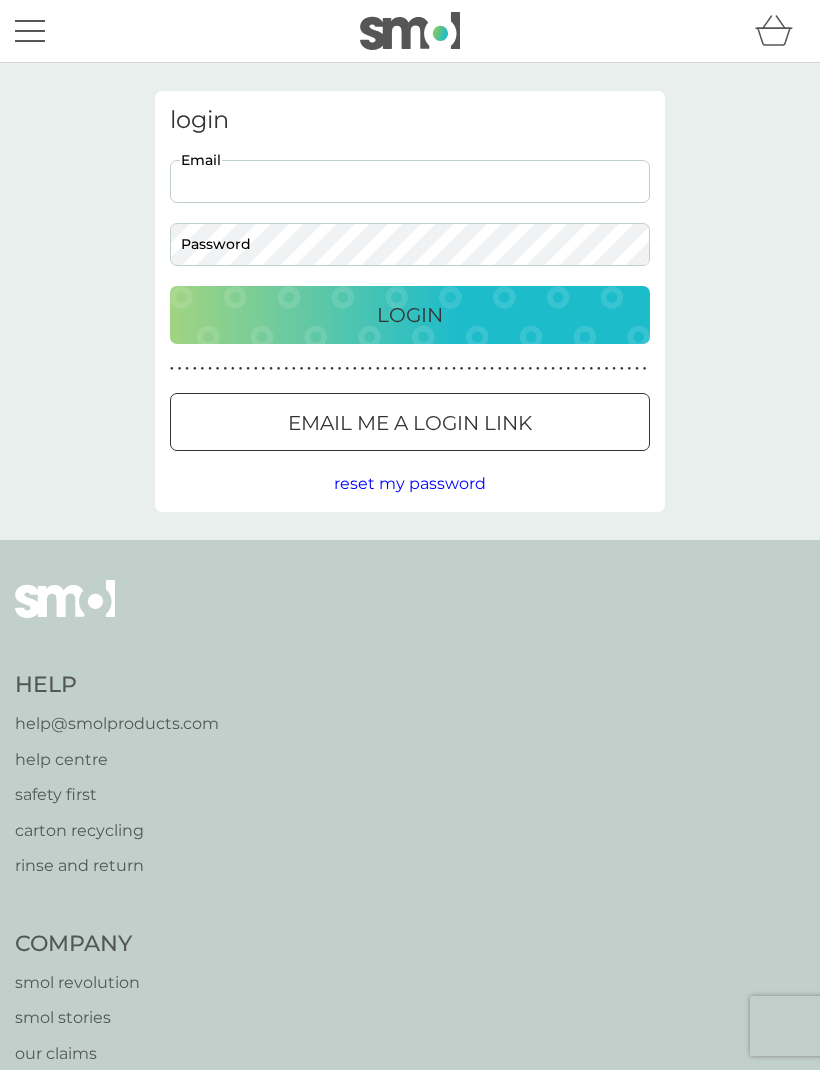 scroll, scrollTop: 0, scrollLeft: 0, axis: both 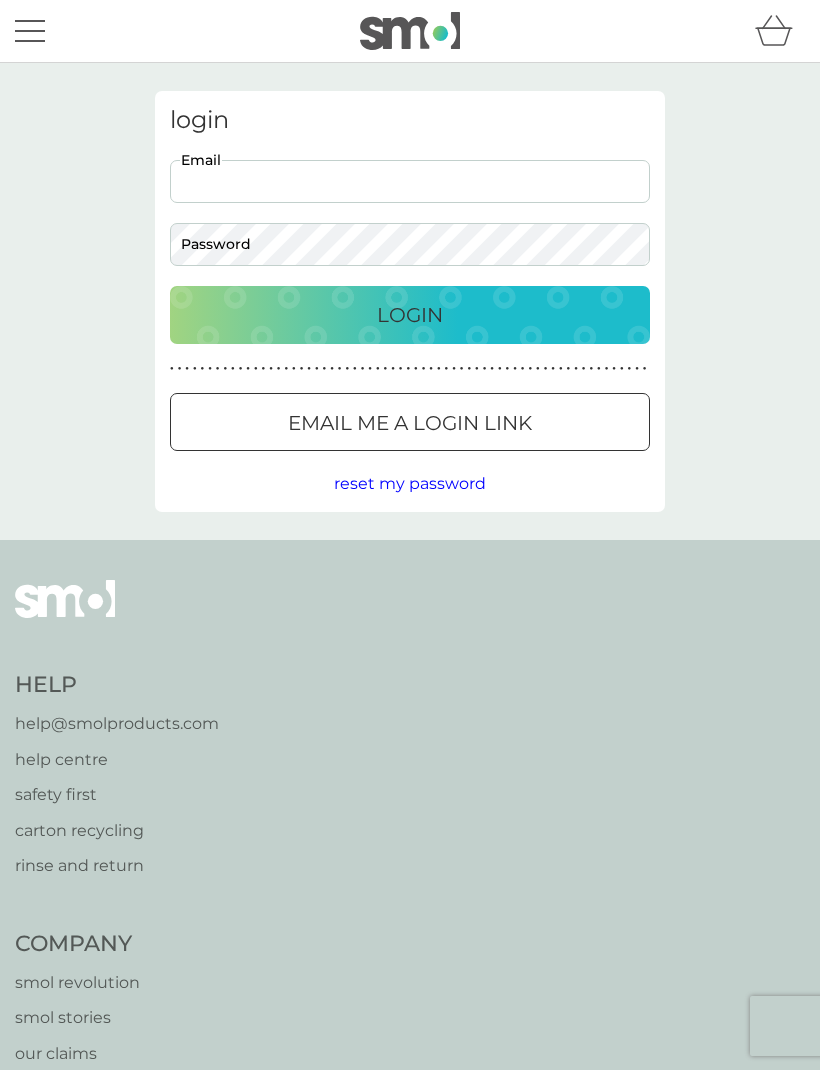 click on "Email" at bounding box center [410, 181] 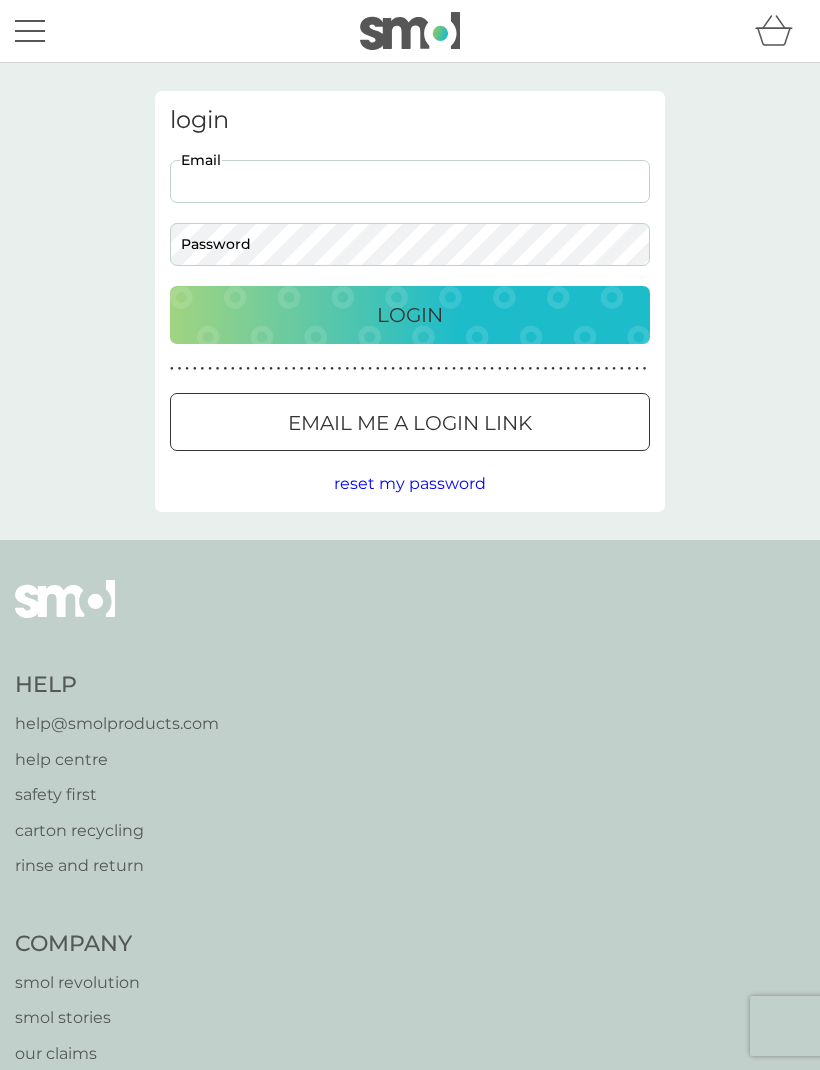 type on "[EMAIL]" 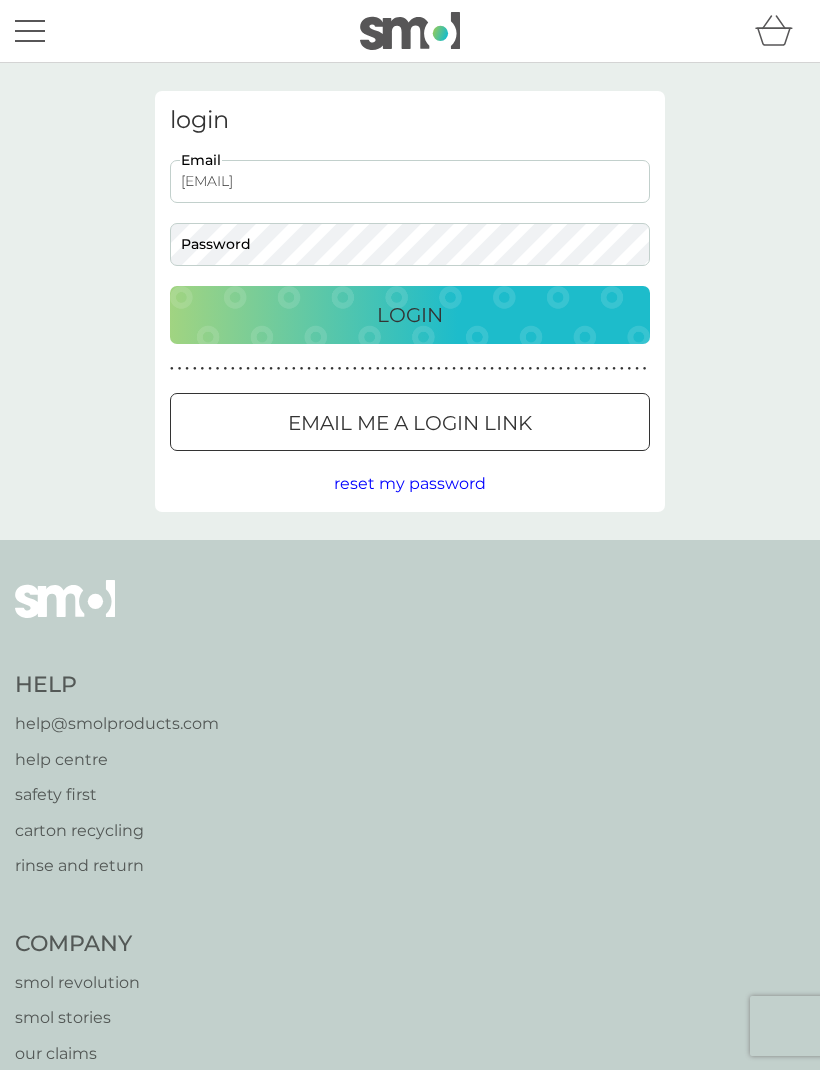 click on "Login" at bounding box center [410, 315] 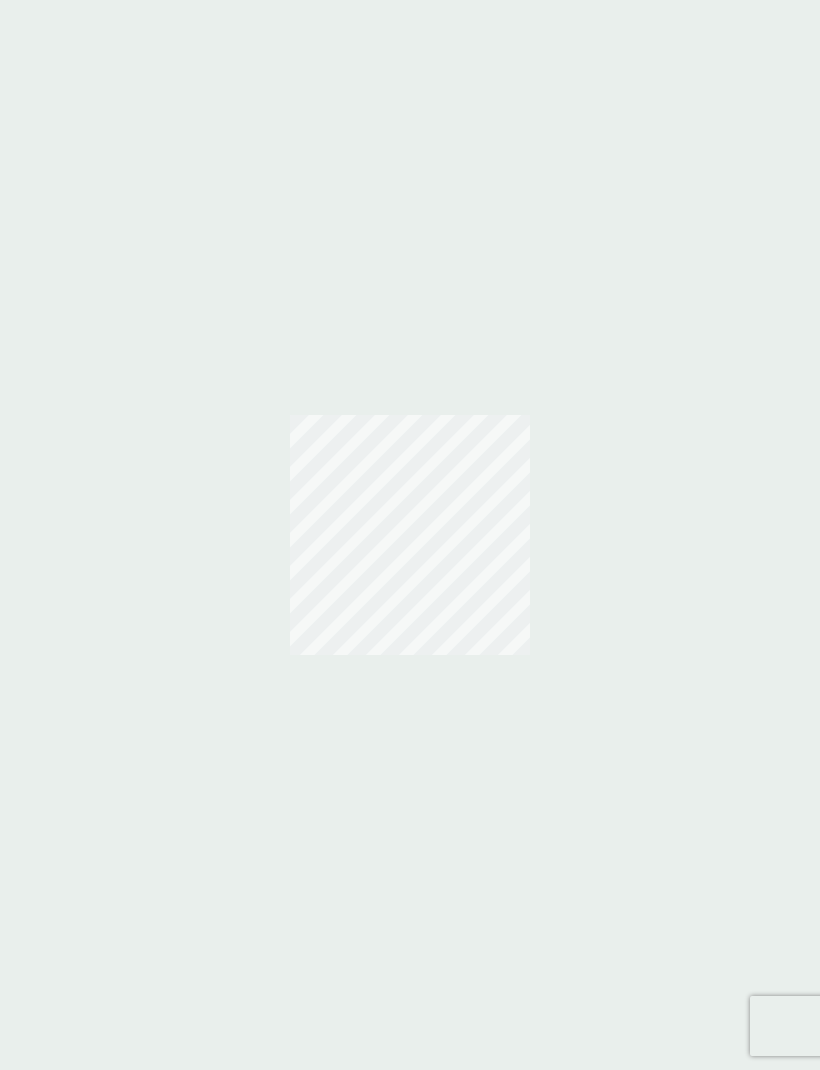 scroll, scrollTop: 0, scrollLeft: 0, axis: both 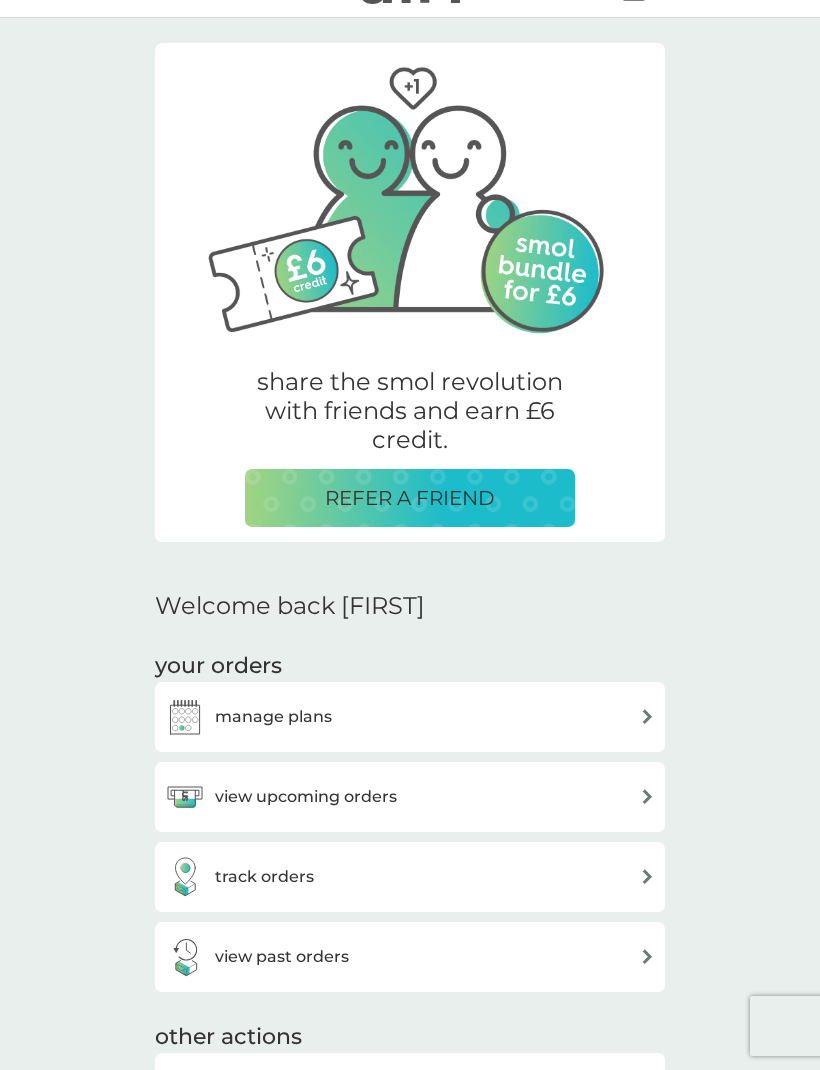 click on "manage plans" at bounding box center (410, 717) 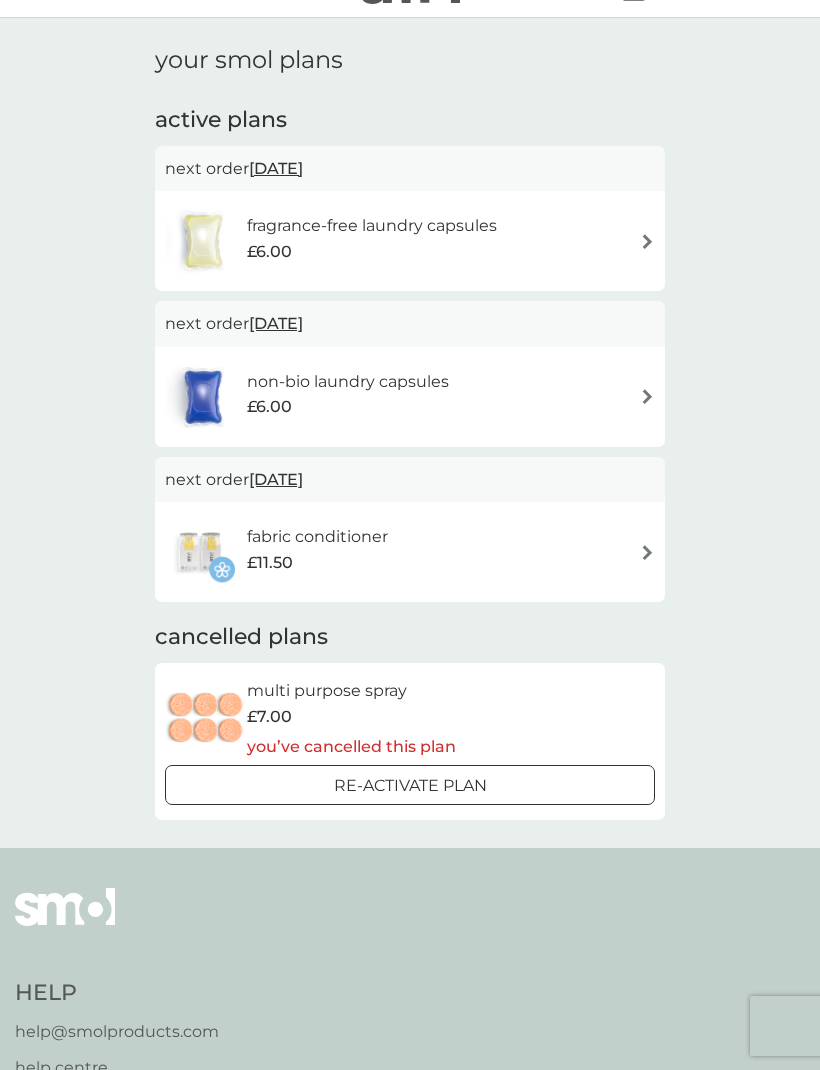 scroll, scrollTop: 0, scrollLeft: 0, axis: both 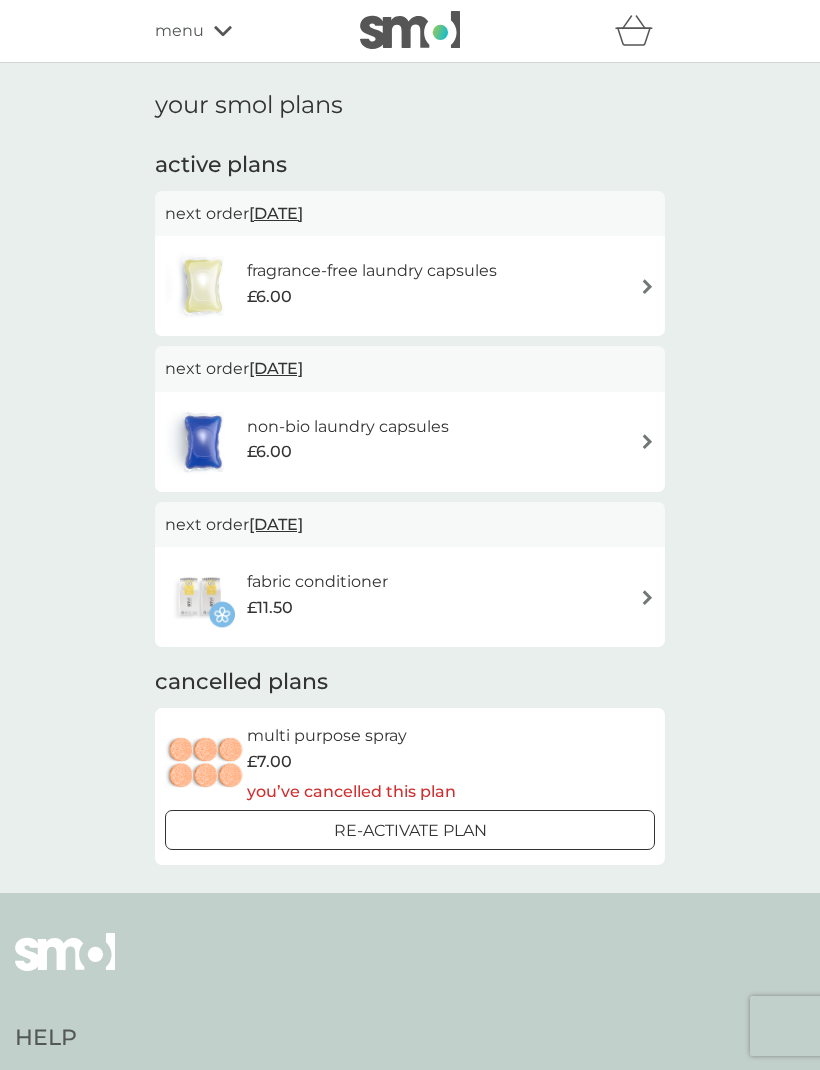 click at bounding box center (647, 441) 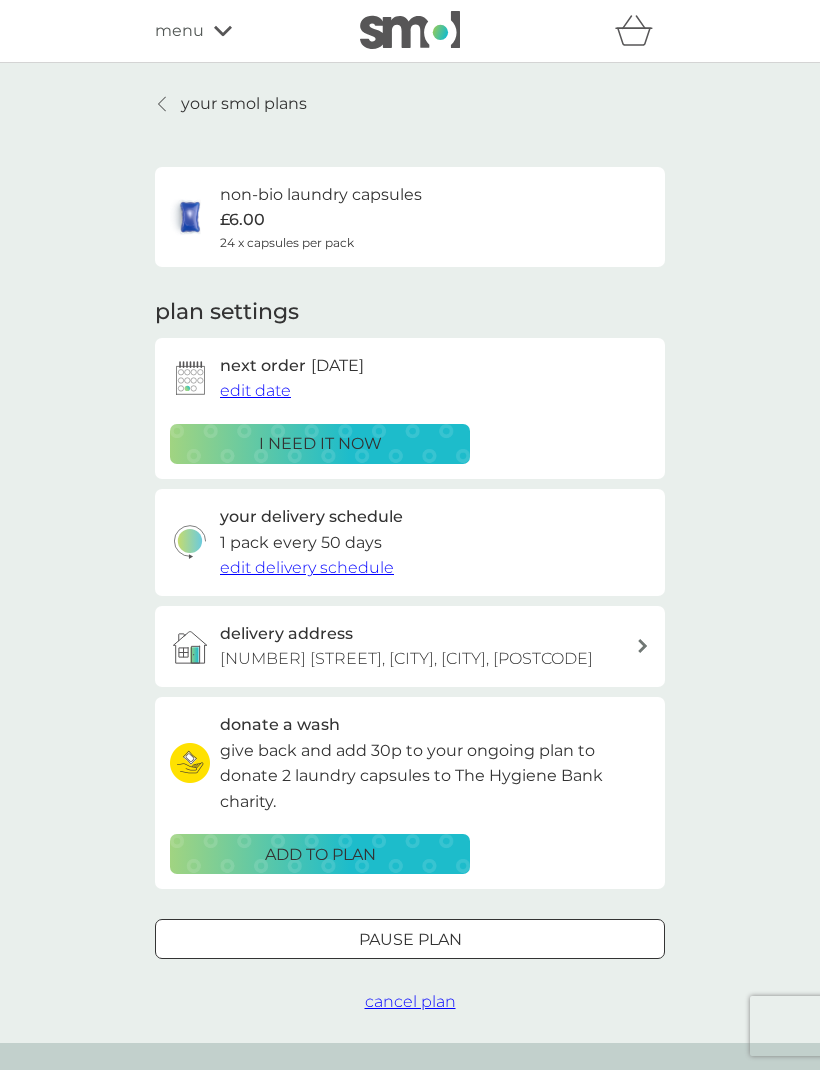 click at bounding box center [410, 940] 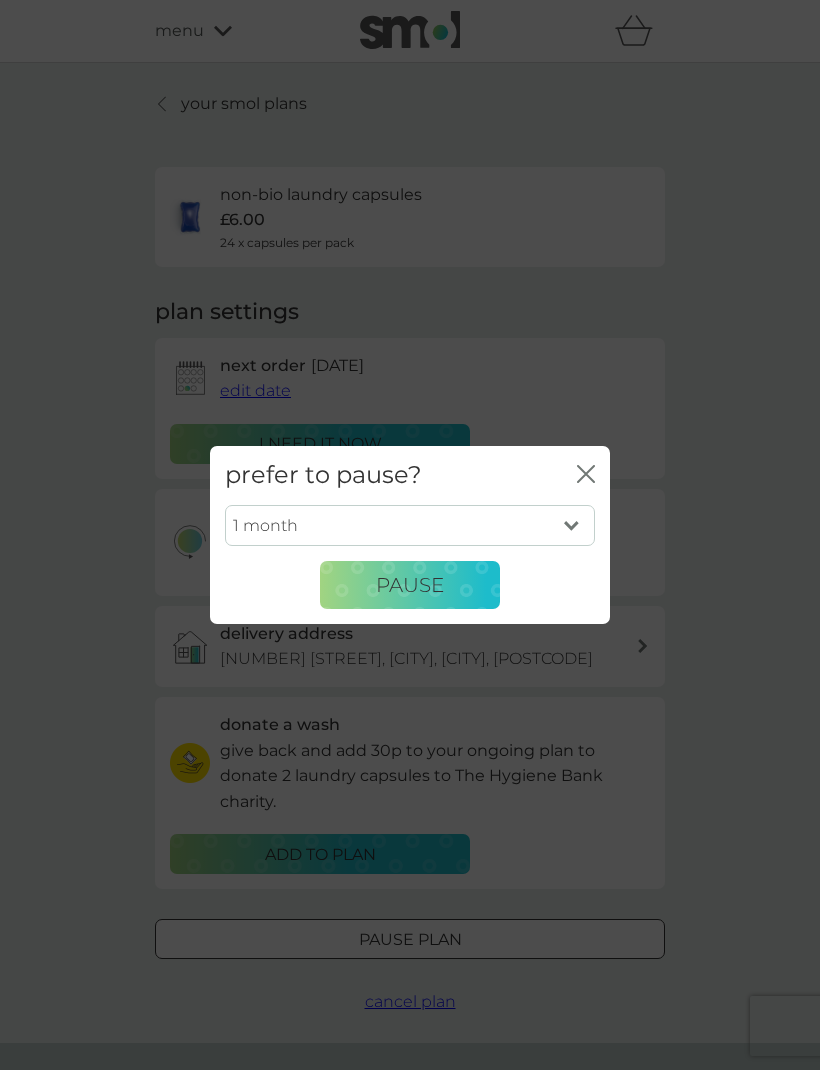 click on "1 month 2 months 3 months 4 months 5 months 6 months Pause" at bounding box center (410, 557) 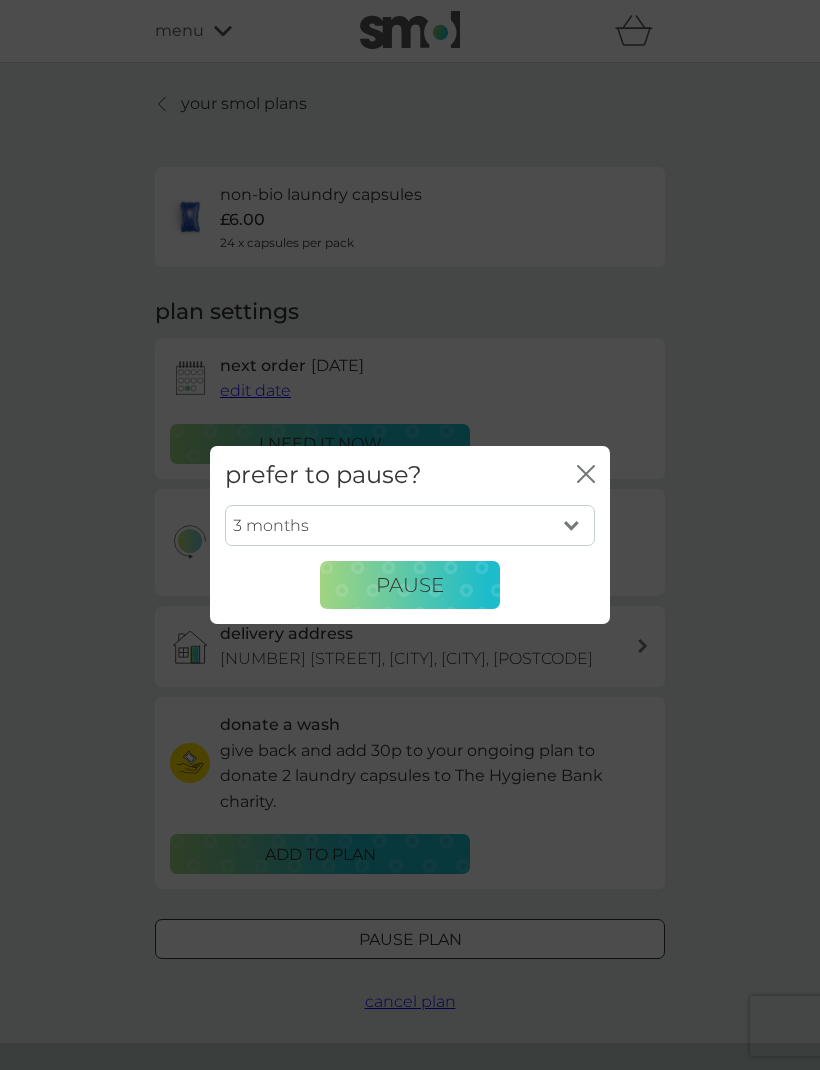 click on "1 month 2 months 3 months 4 months 5 months 6 months Pause" at bounding box center (410, 564) 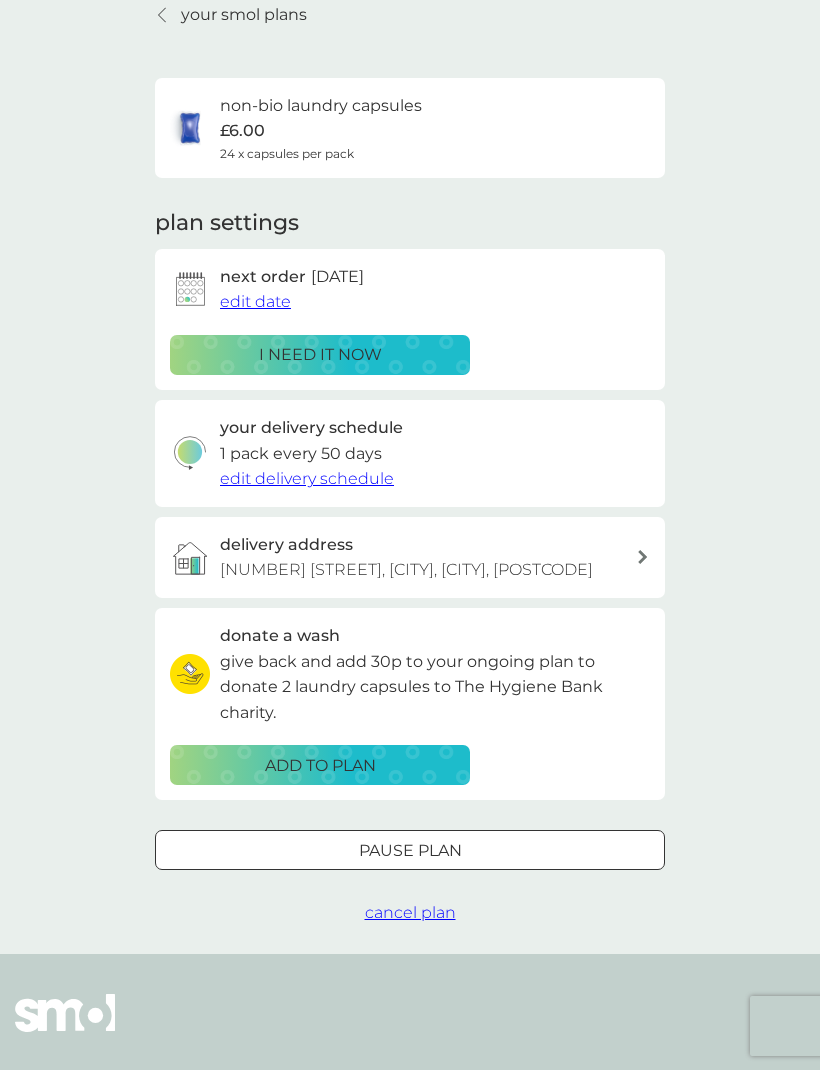 scroll, scrollTop: 0, scrollLeft: 0, axis: both 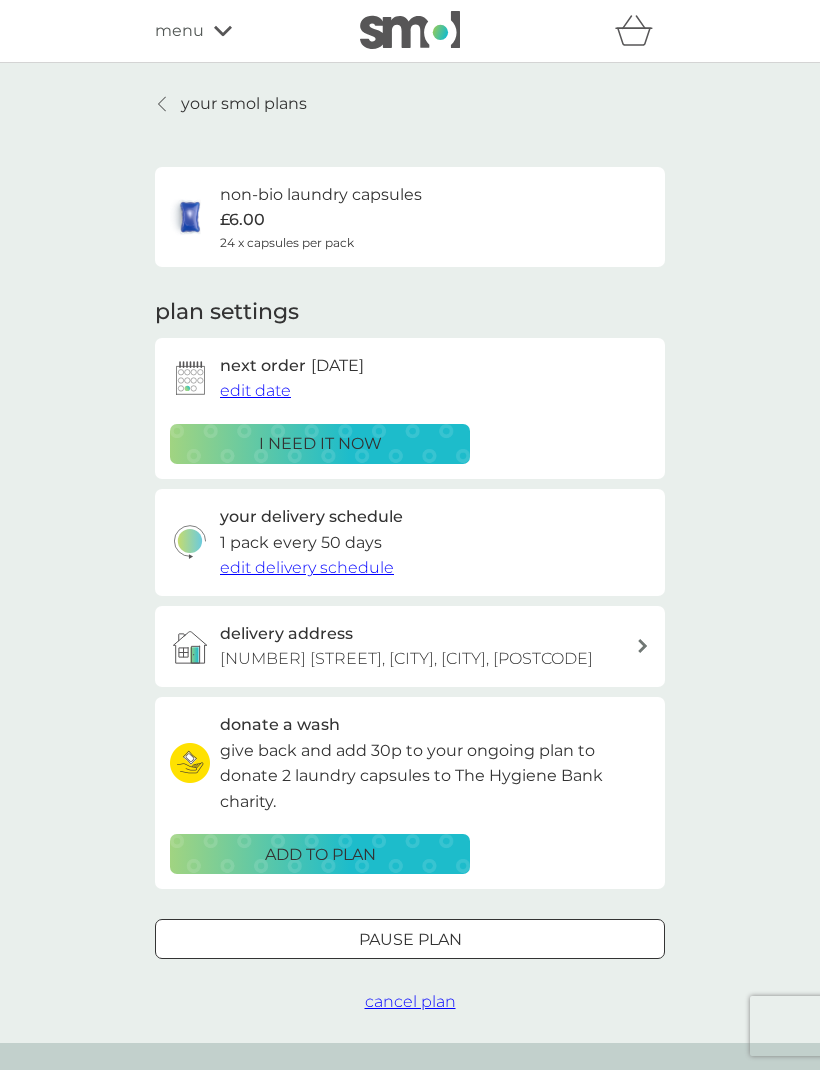 click on "your smol plans" at bounding box center (244, 104) 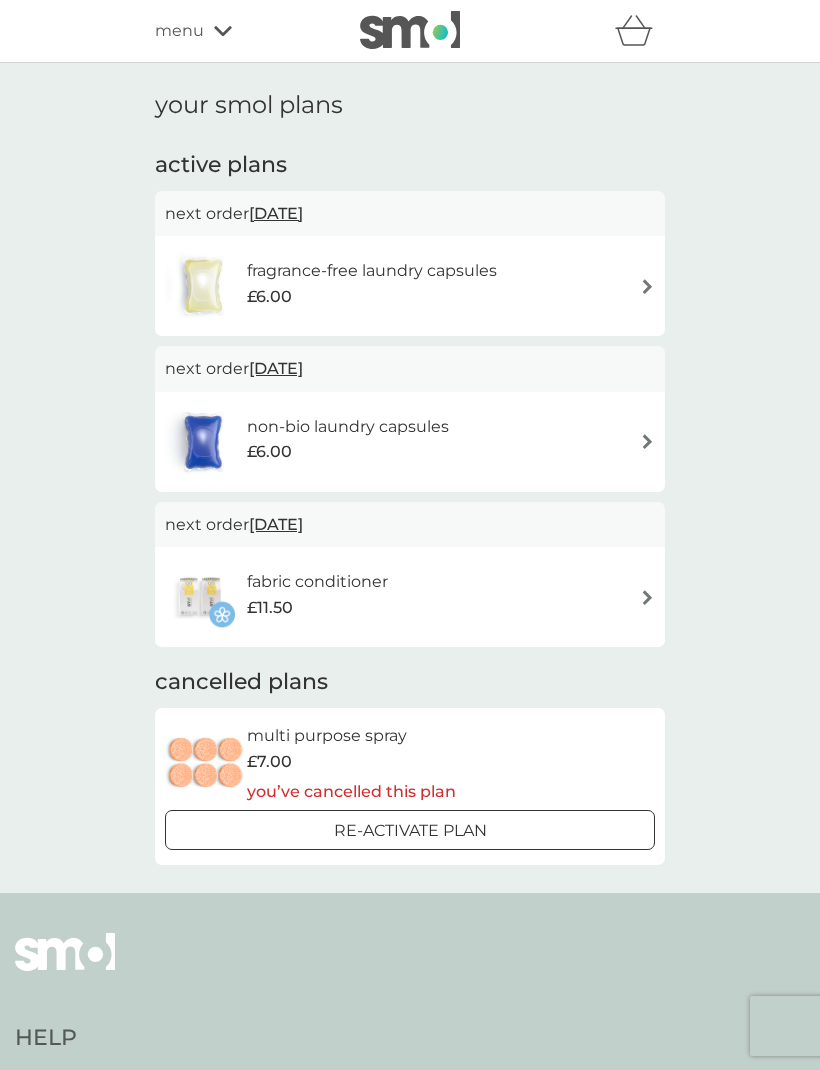 click on "fabric conditioner £11.50" at bounding box center (410, 597) 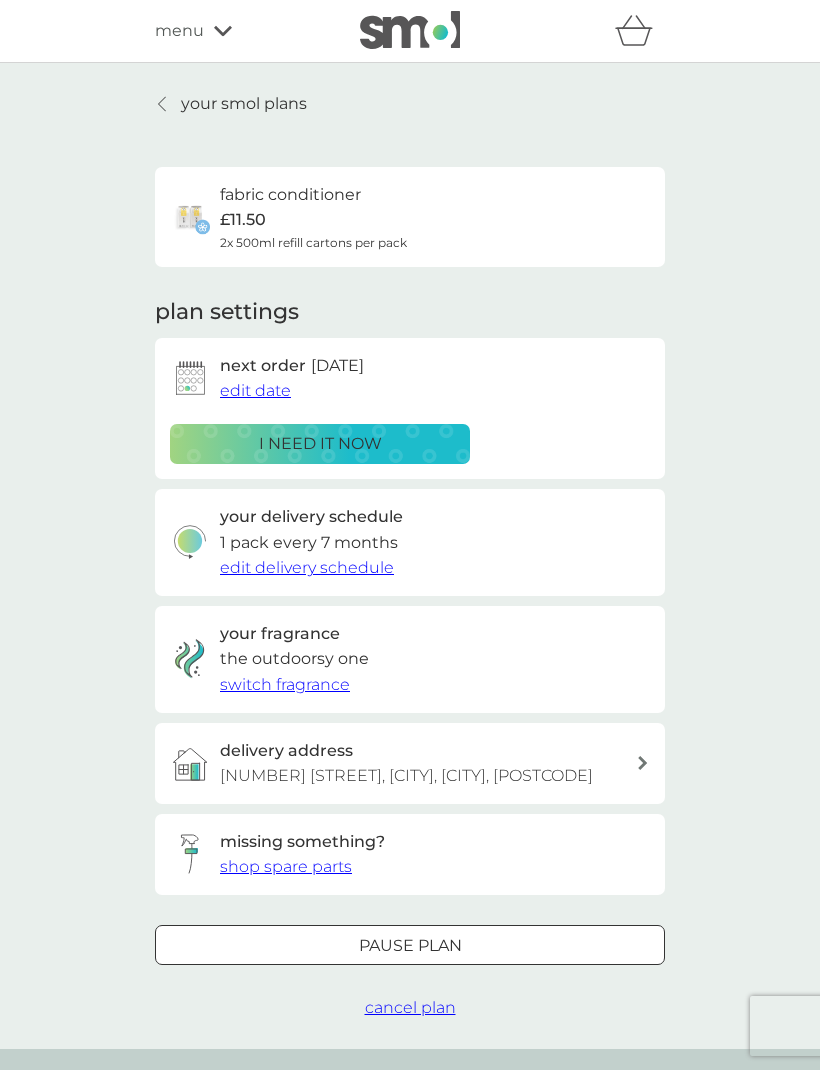 click on "your smol plans" at bounding box center [231, 104] 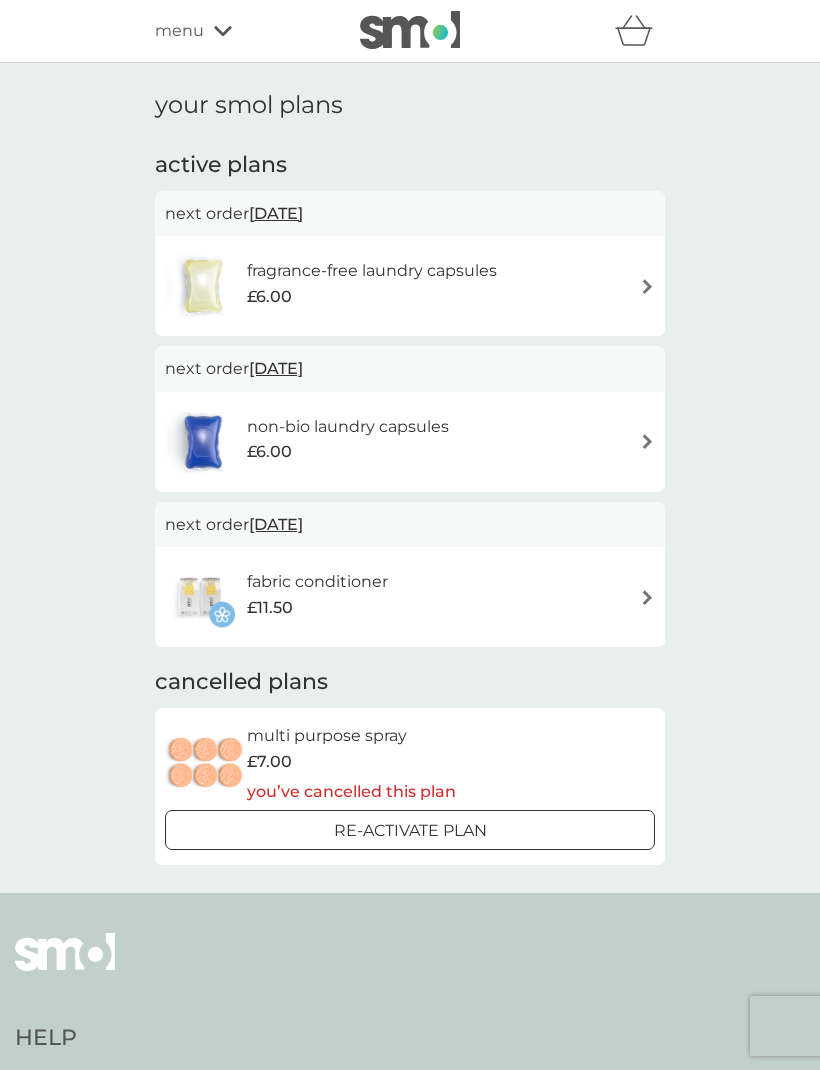 click on "£6.00" at bounding box center [372, 297] 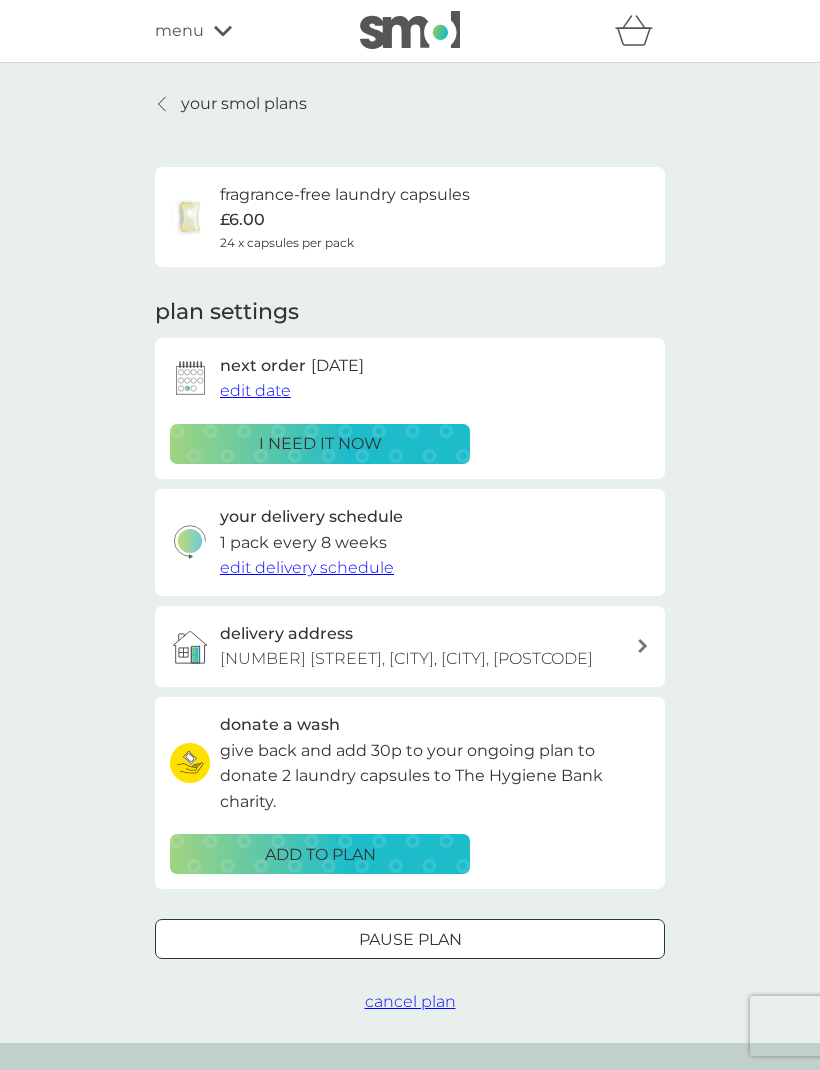 click on "your smol plans" at bounding box center [244, 104] 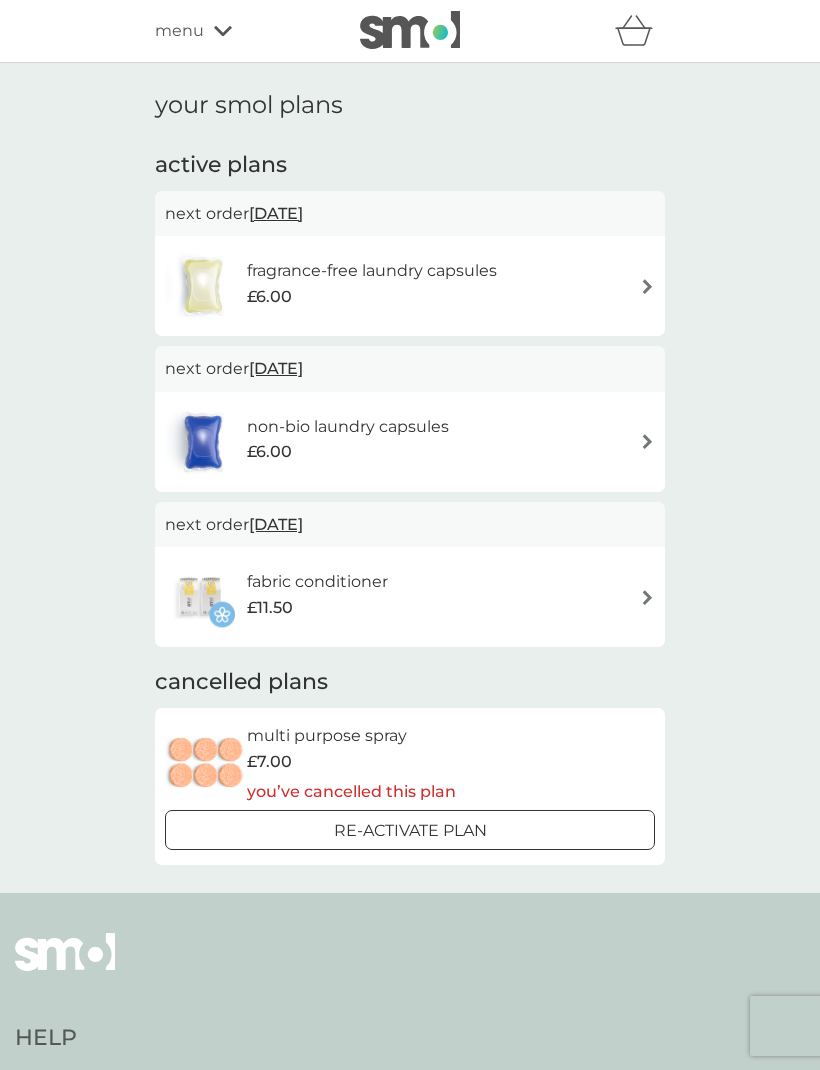 click on "menu" at bounding box center [240, 31] 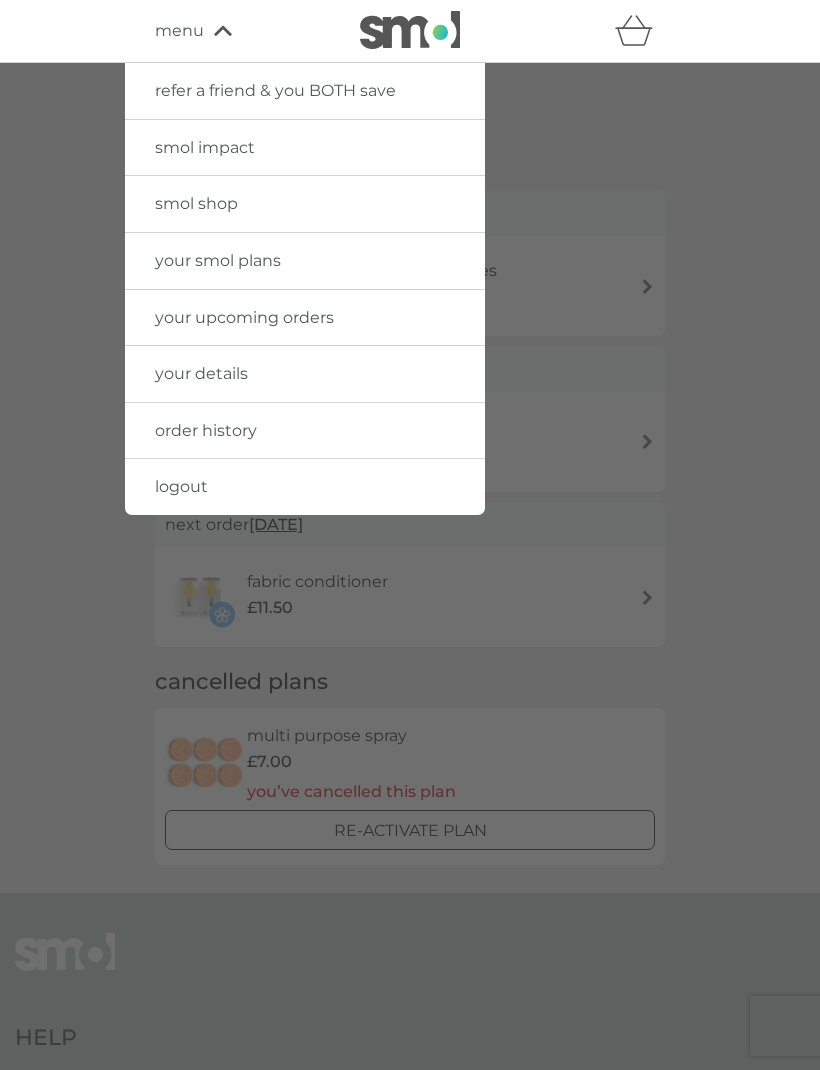 click on "smol shop" at bounding box center (305, 204) 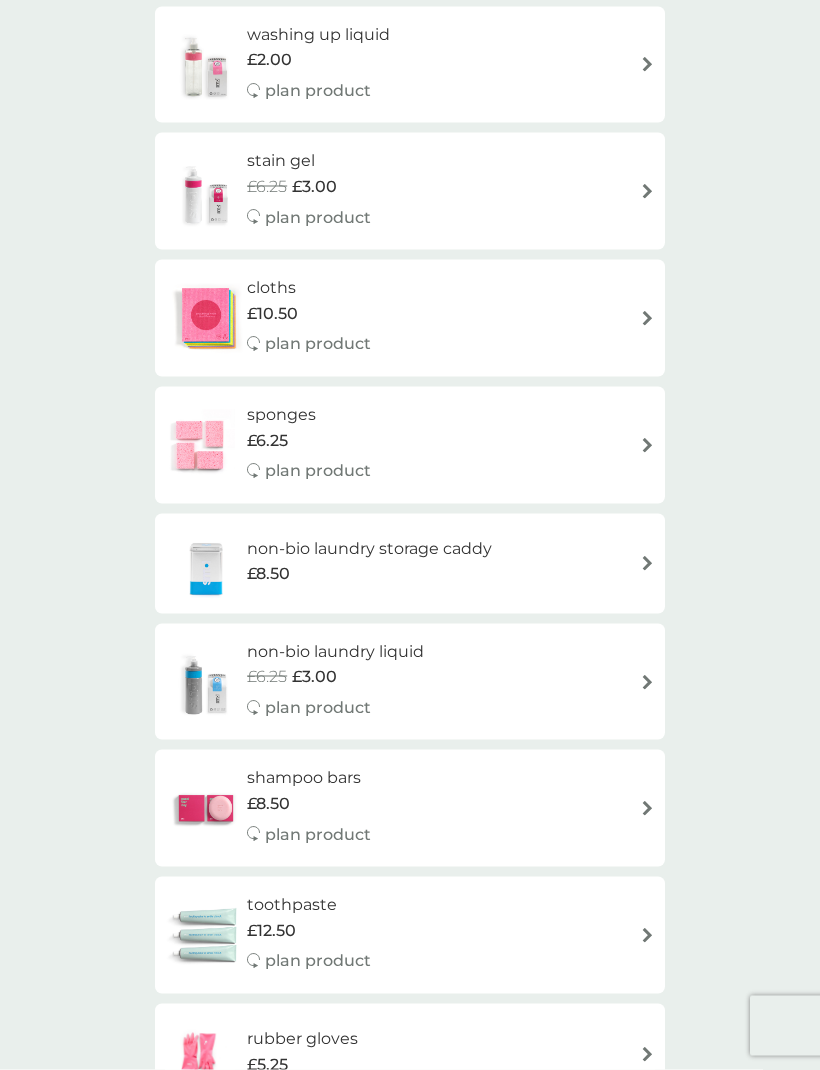 scroll, scrollTop: 1719, scrollLeft: 0, axis: vertical 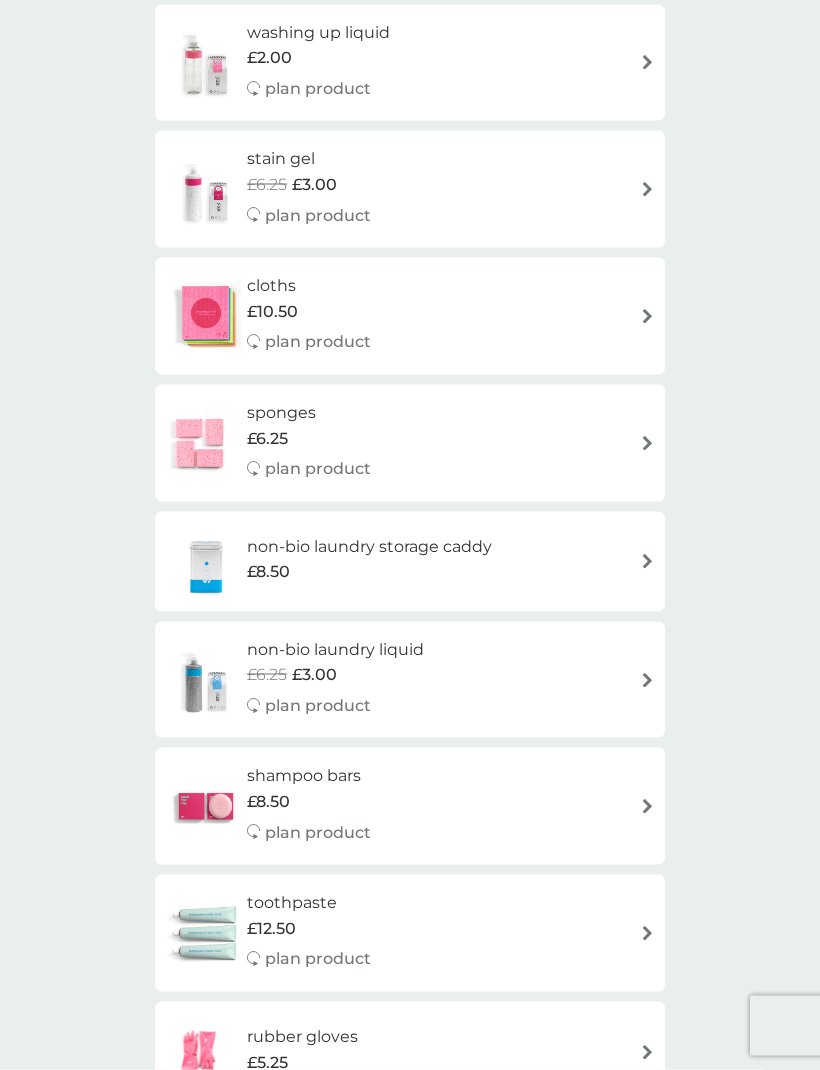 click on "non-bio laundry storage caddy" at bounding box center (369, 547) 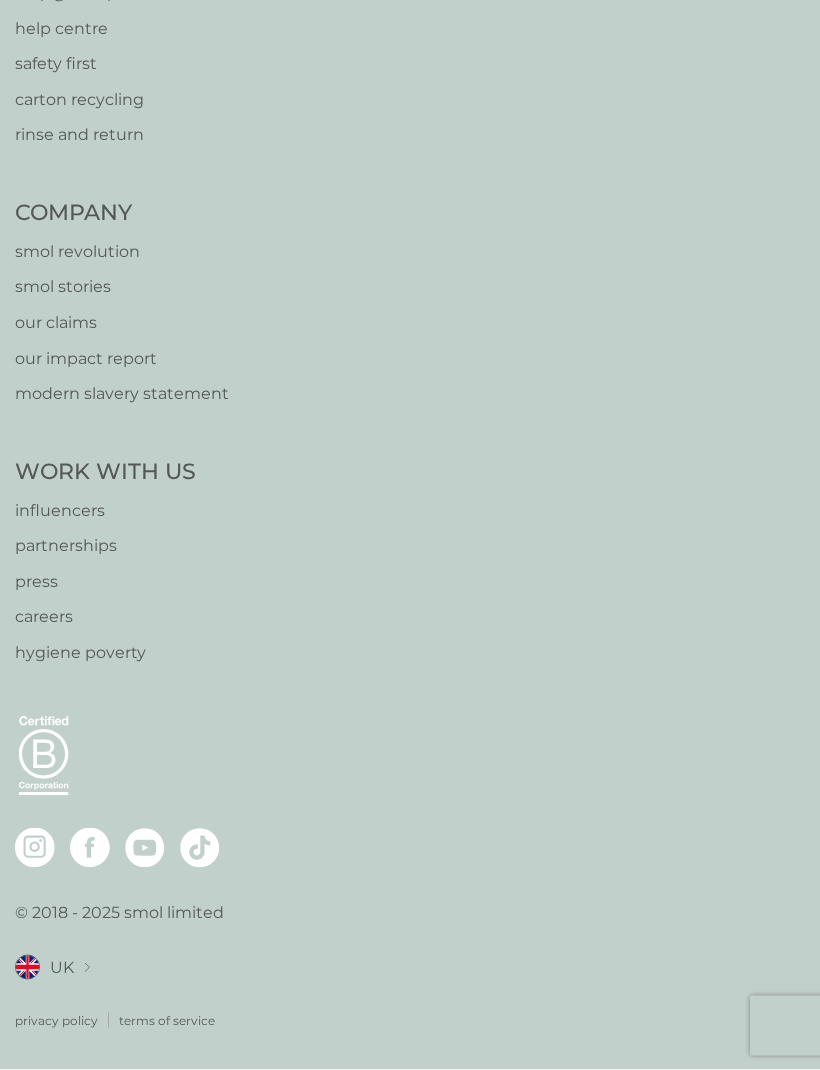 scroll, scrollTop: 0, scrollLeft: 0, axis: both 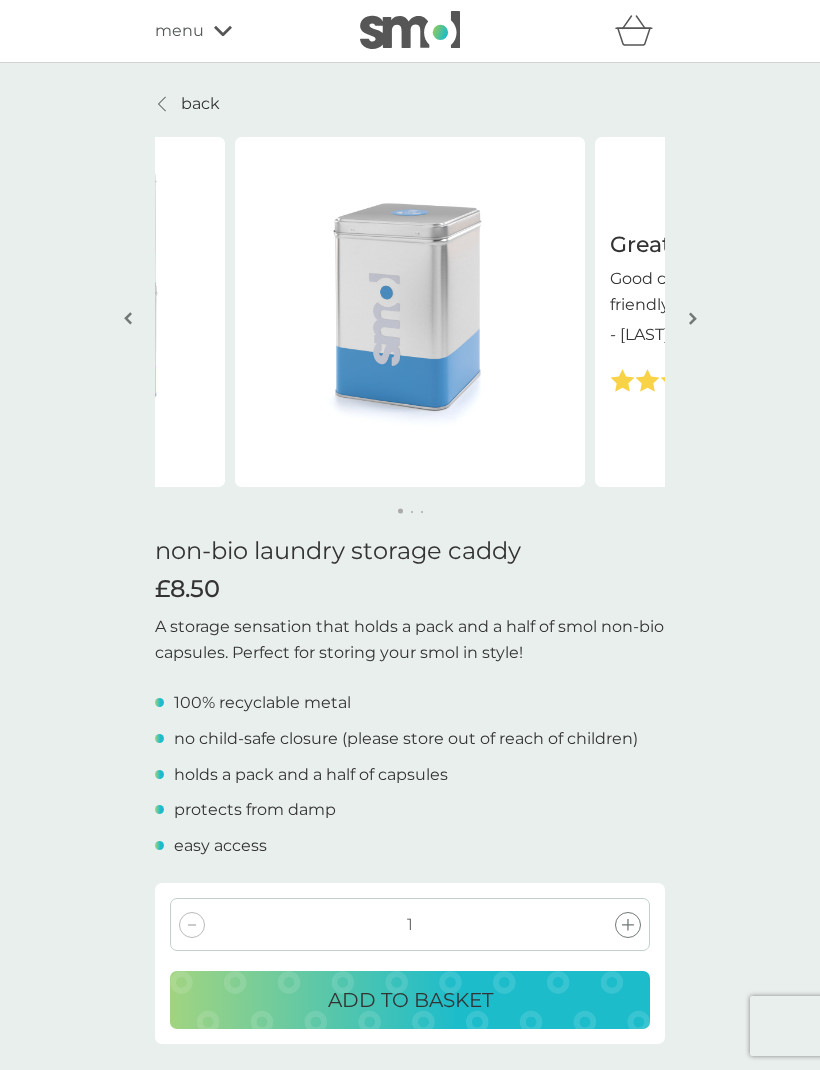 click on "back" at bounding box center [200, 104] 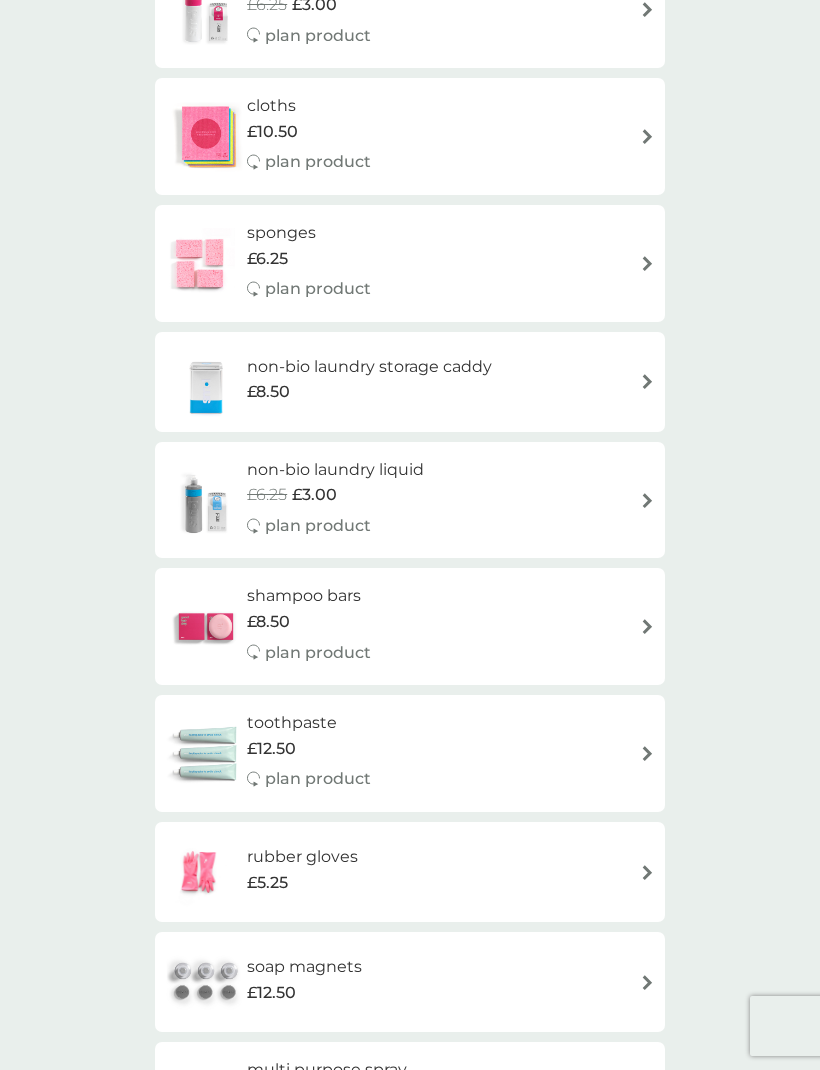 scroll, scrollTop: 1904, scrollLeft: 0, axis: vertical 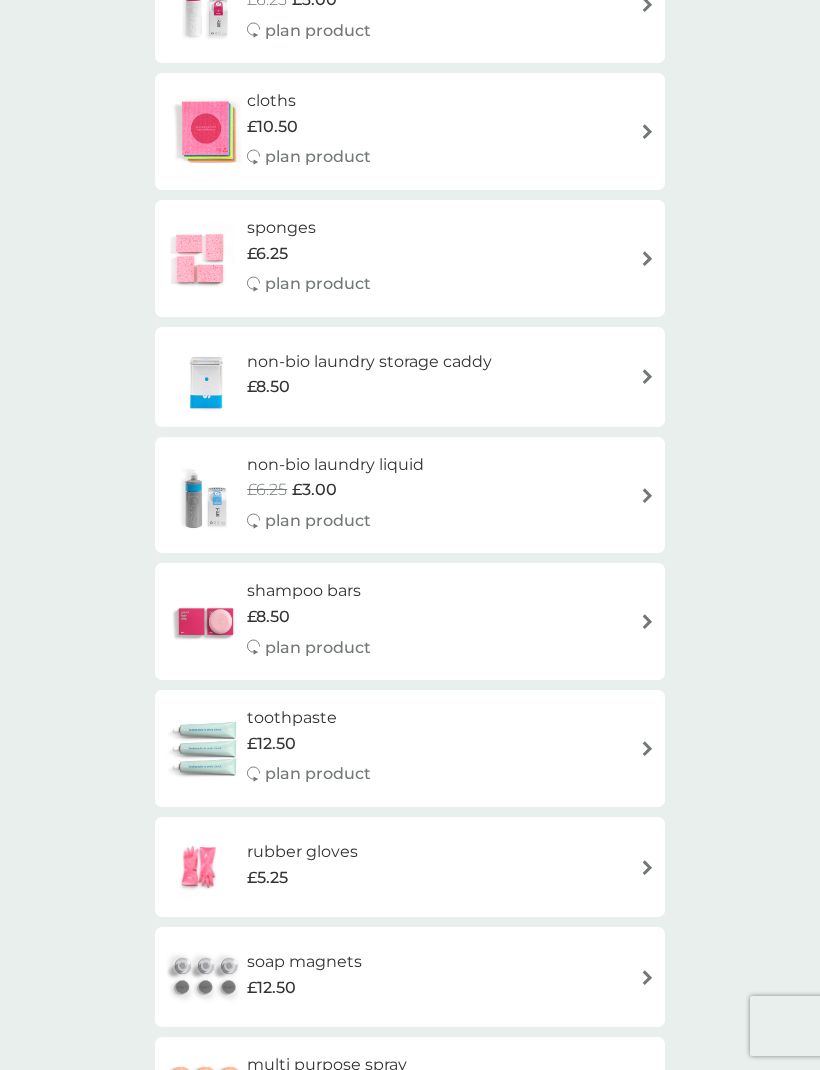 click at bounding box center [647, 495] 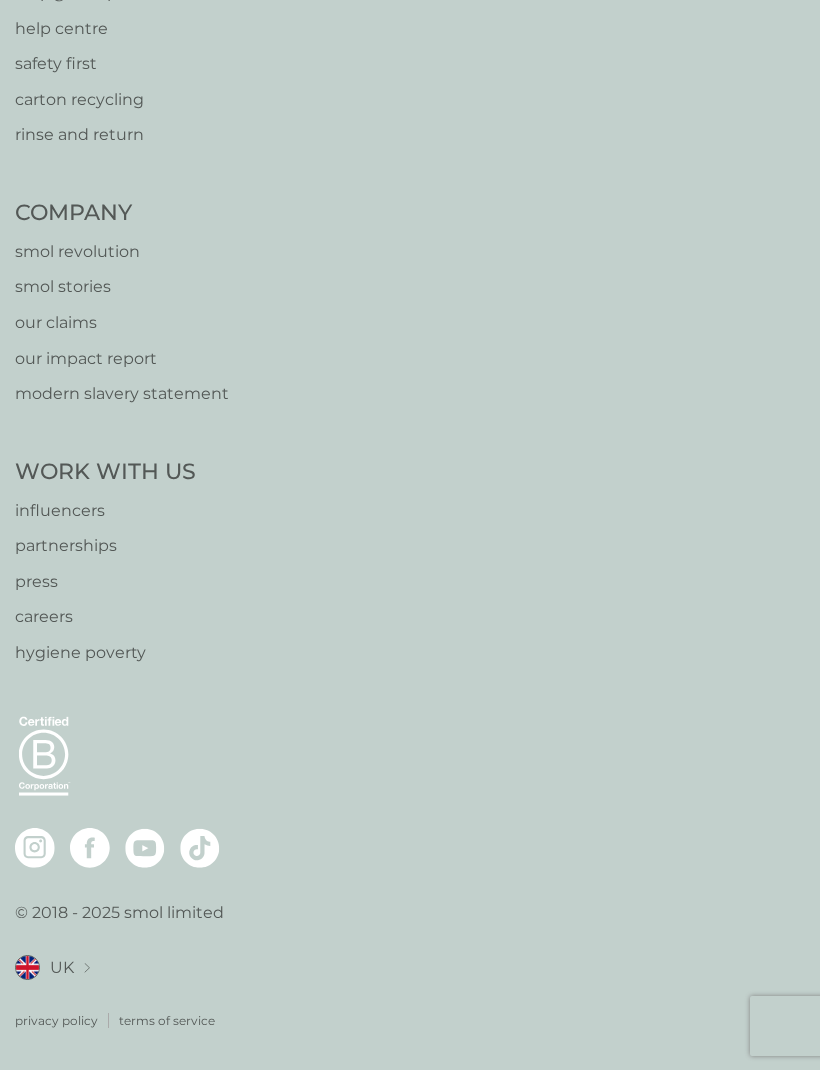 scroll, scrollTop: 0, scrollLeft: 0, axis: both 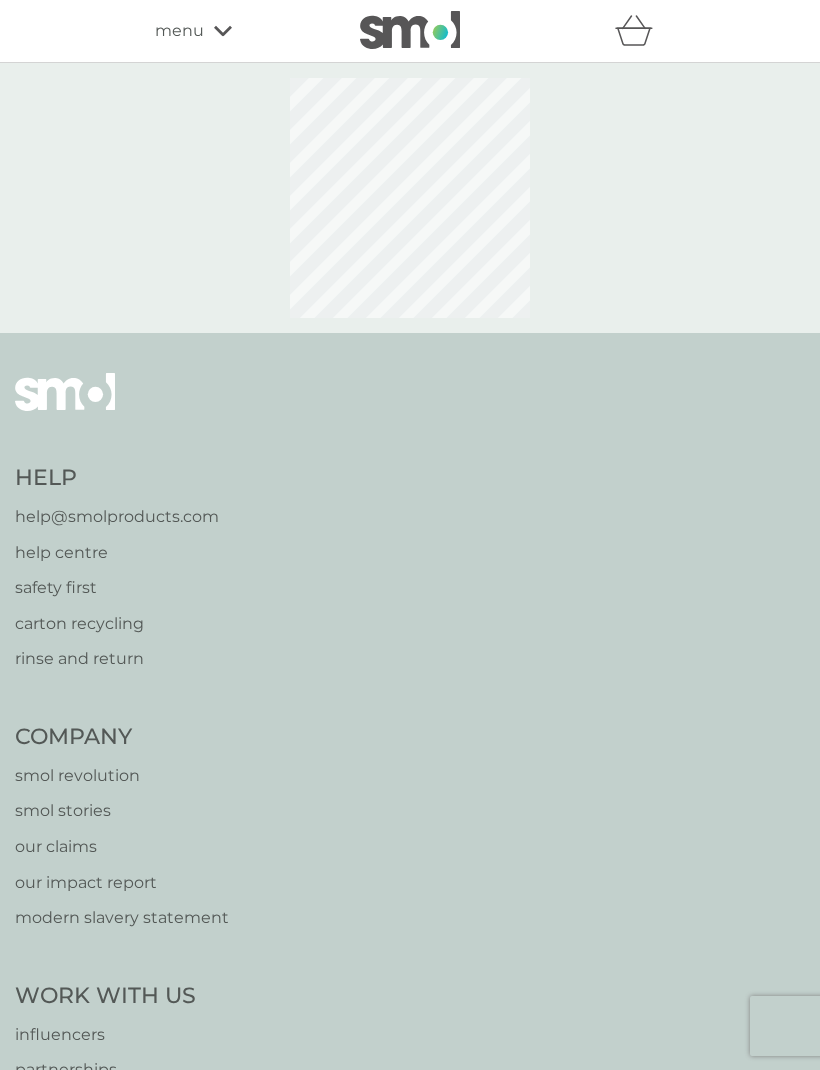 select on "91" 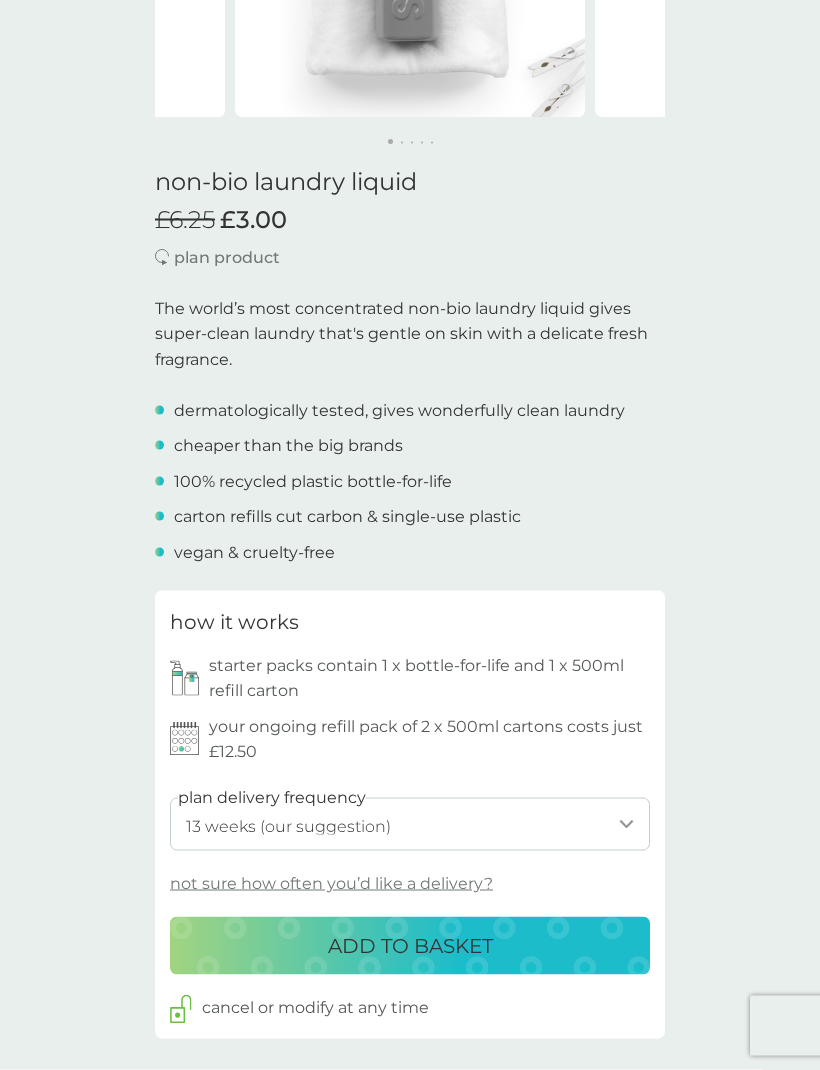 scroll, scrollTop: 0, scrollLeft: 0, axis: both 